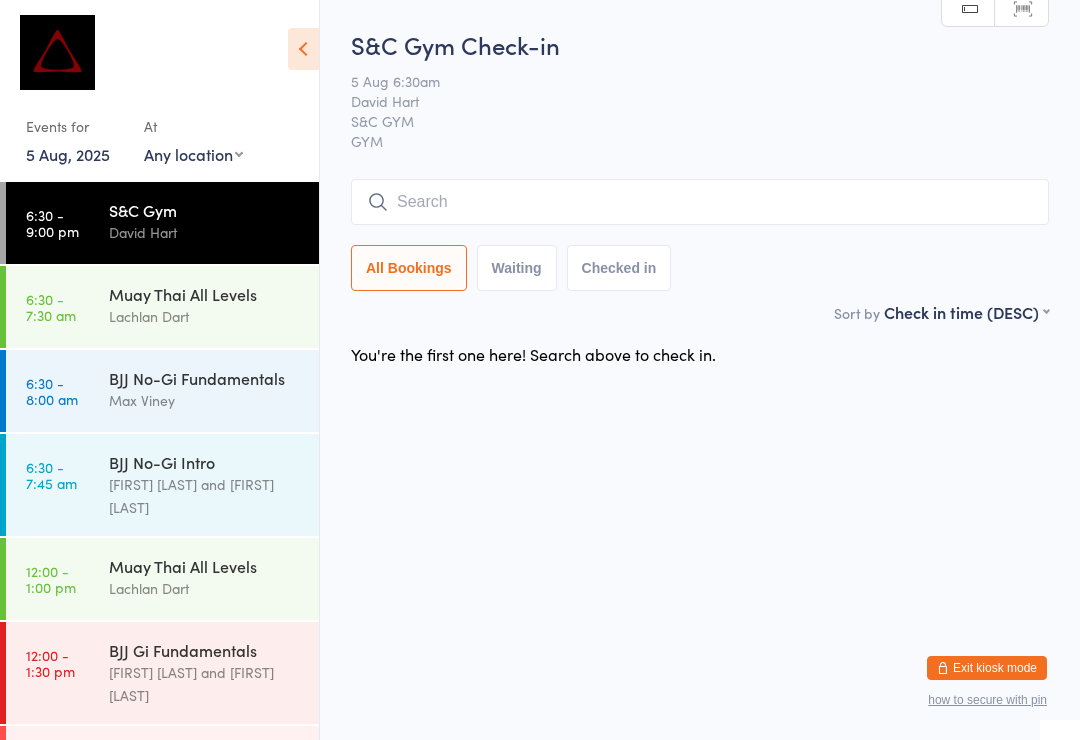 scroll, scrollTop: 0, scrollLeft: 0, axis: both 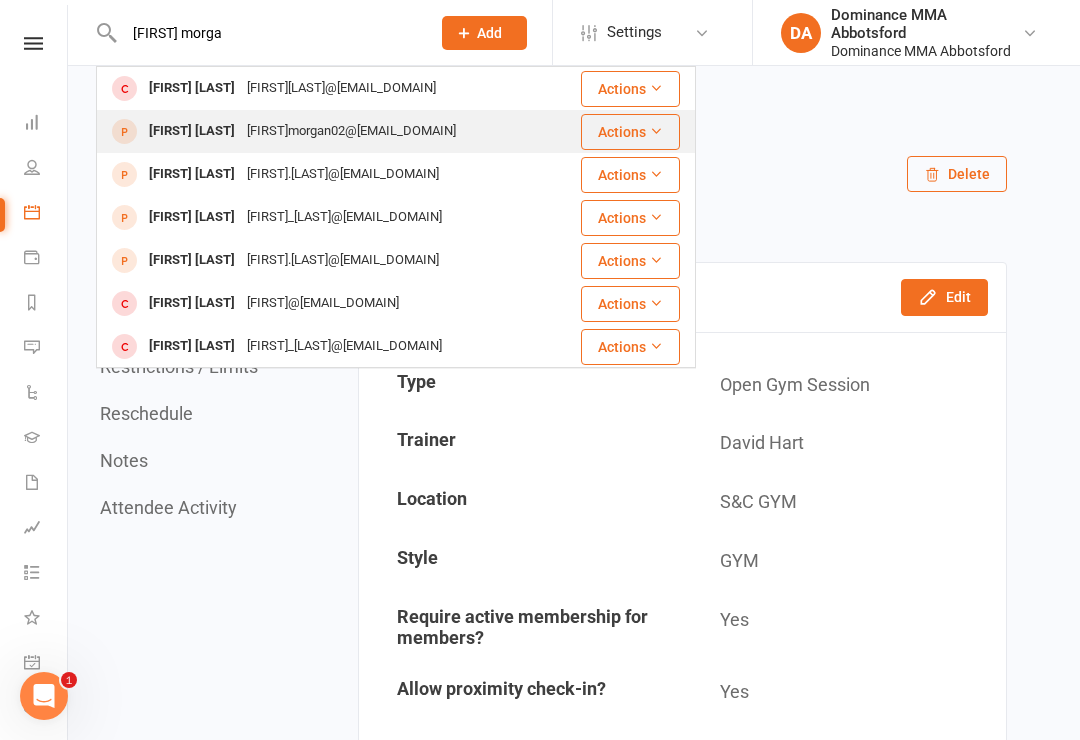 type on "[FIRST] morga" 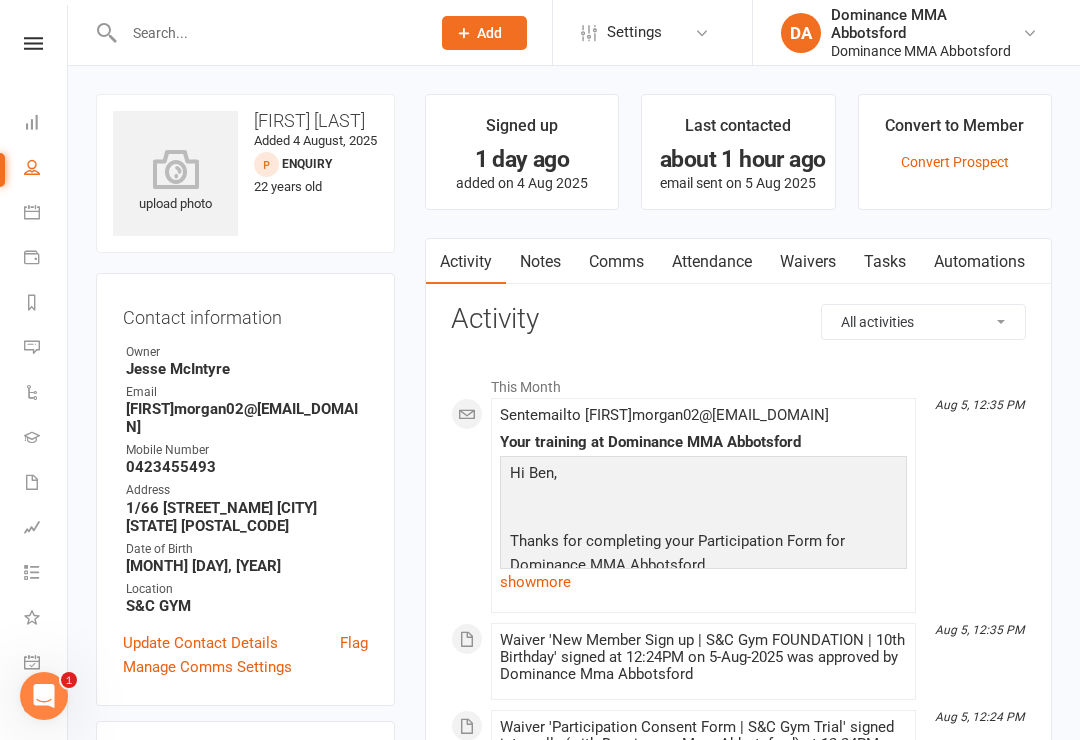 click on "Waivers" at bounding box center [808, 262] 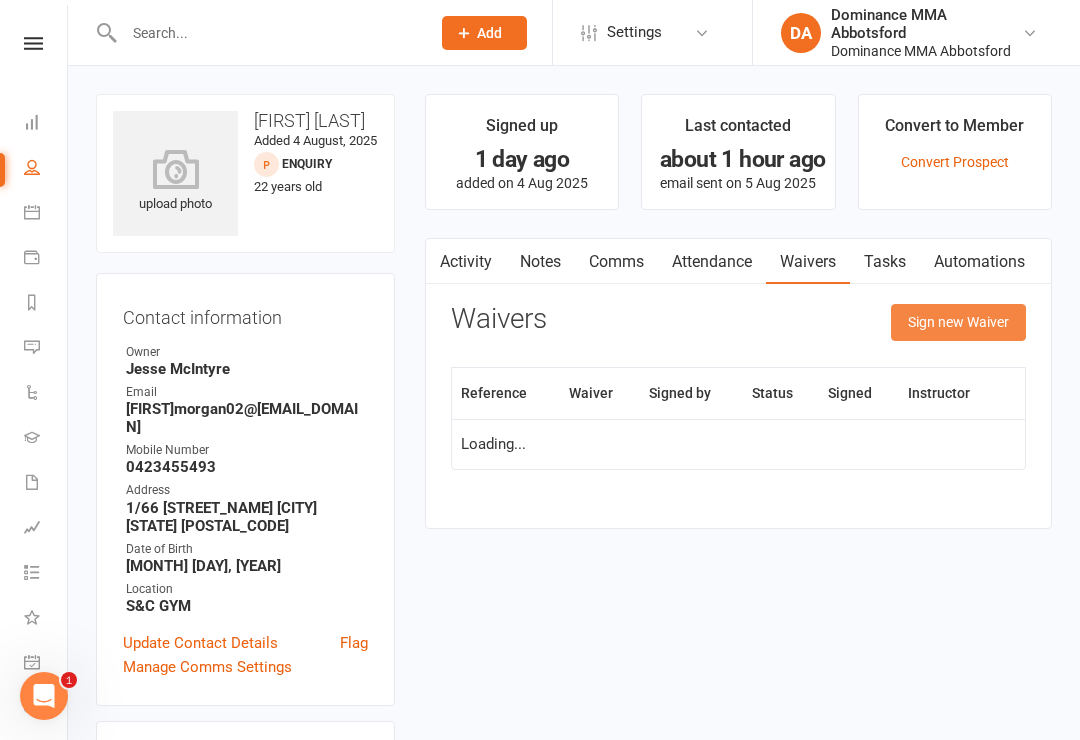 click on "Sign new Waiver" at bounding box center [958, 322] 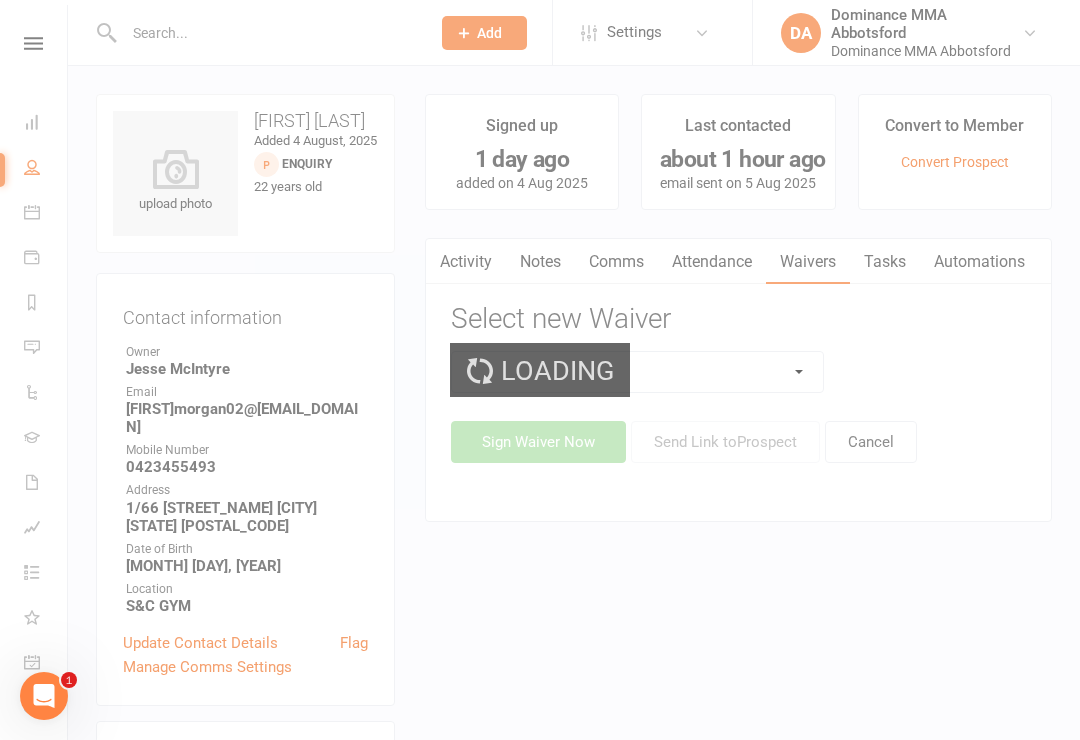 click at bounding box center (638, 372) 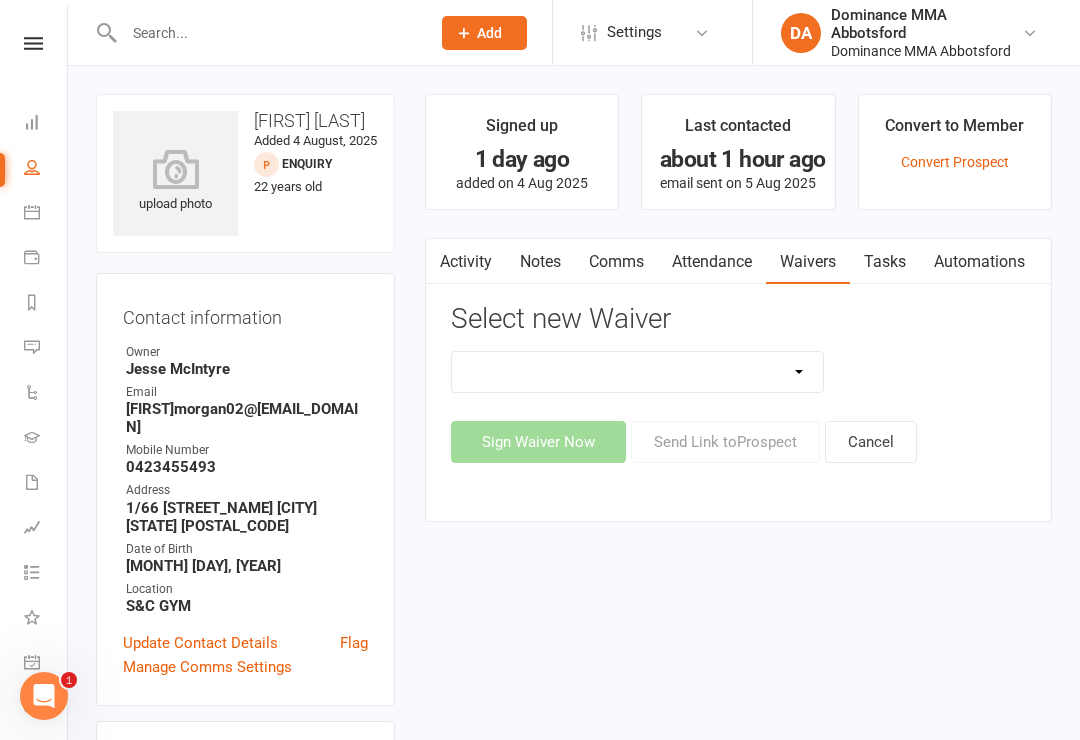 select on "7451" 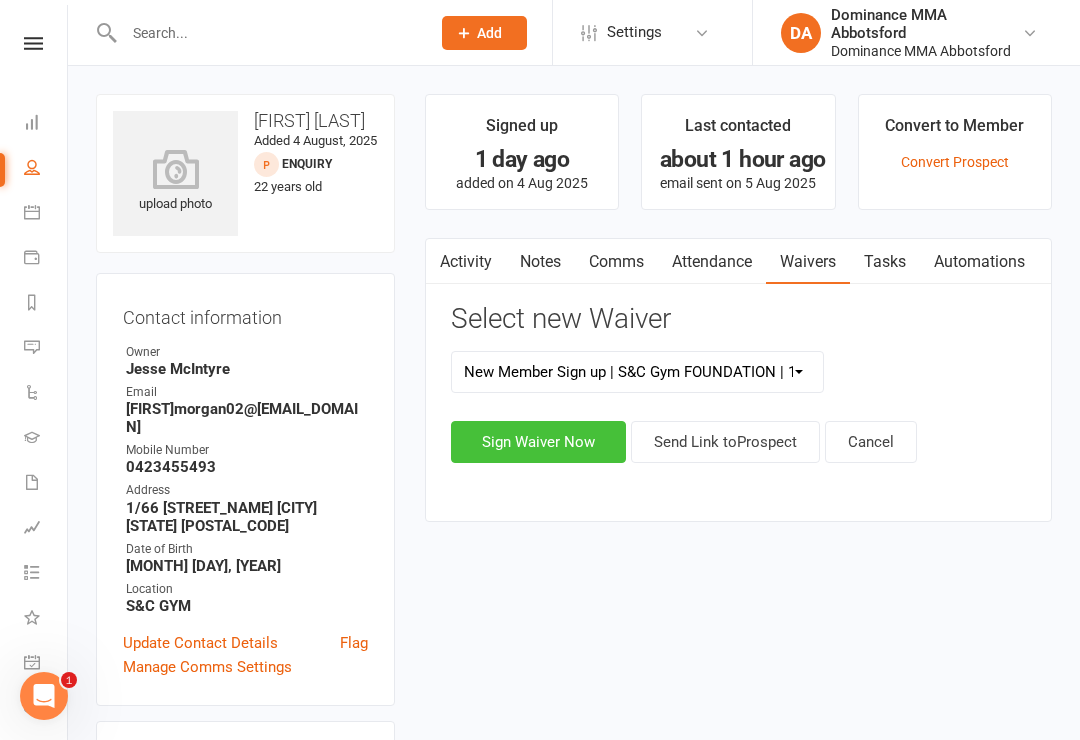 click on "Sign Waiver Now" at bounding box center (538, 442) 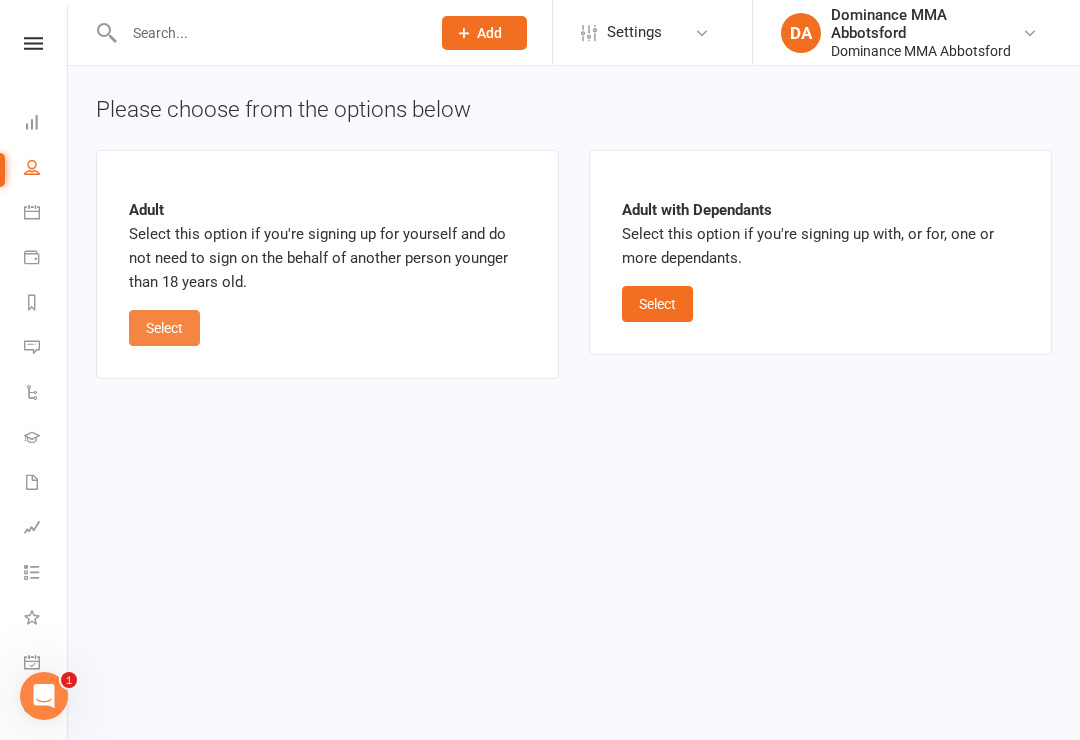 click on "Select" at bounding box center [164, 328] 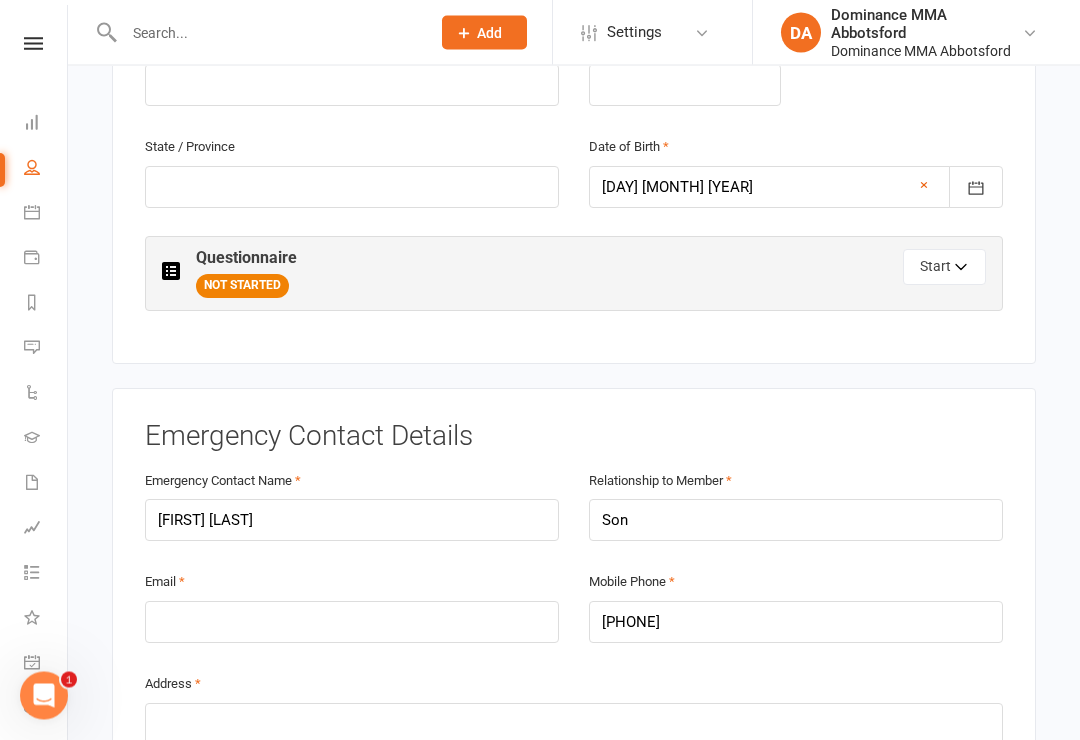 scroll, scrollTop: 836, scrollLeft: 0, axis: vertical 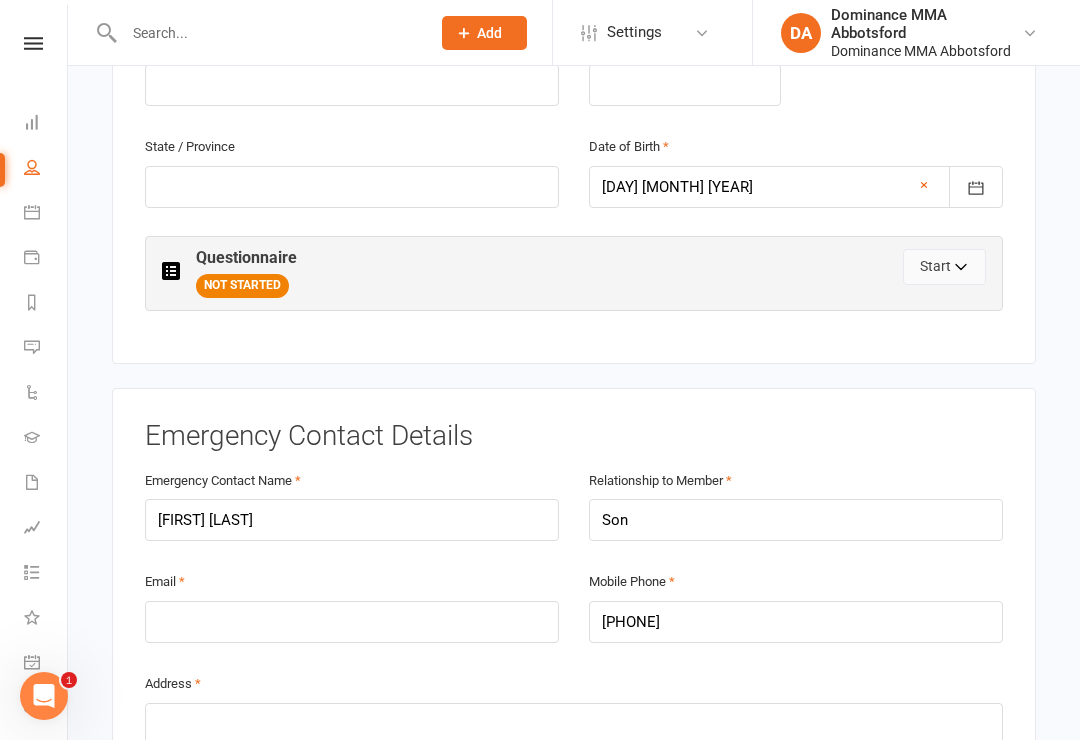 click on "Start" at bounding box center (944, 267) 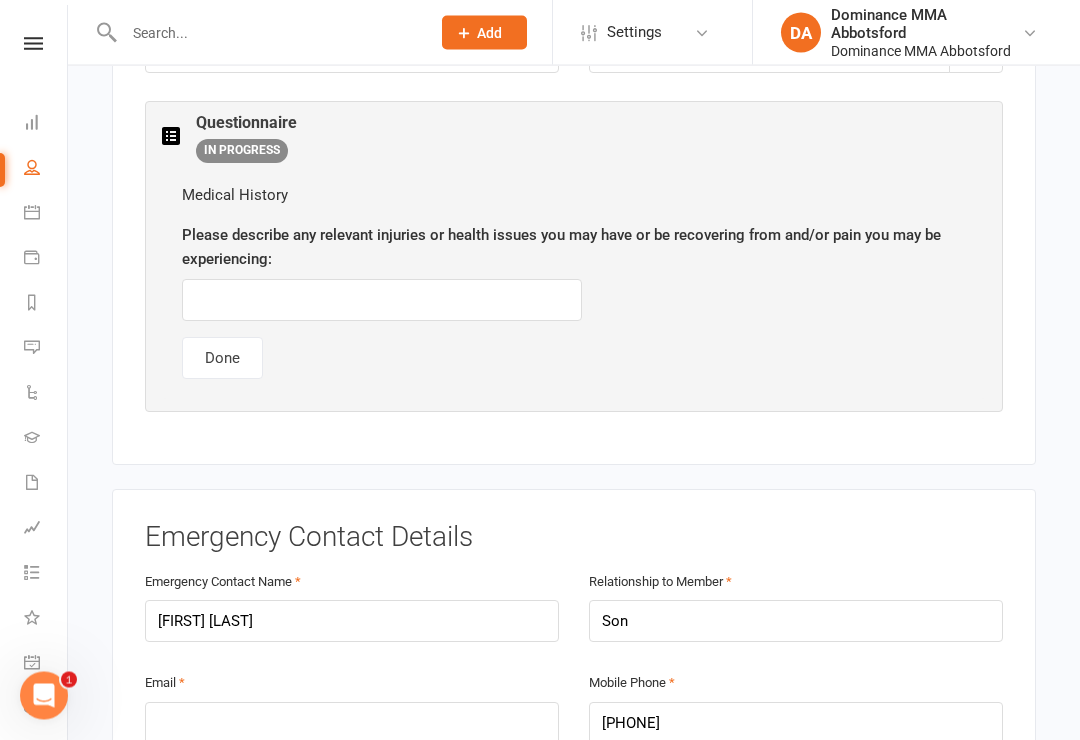 scroll, scrollTop: 977, scrollLeft: 0, axis: vertical 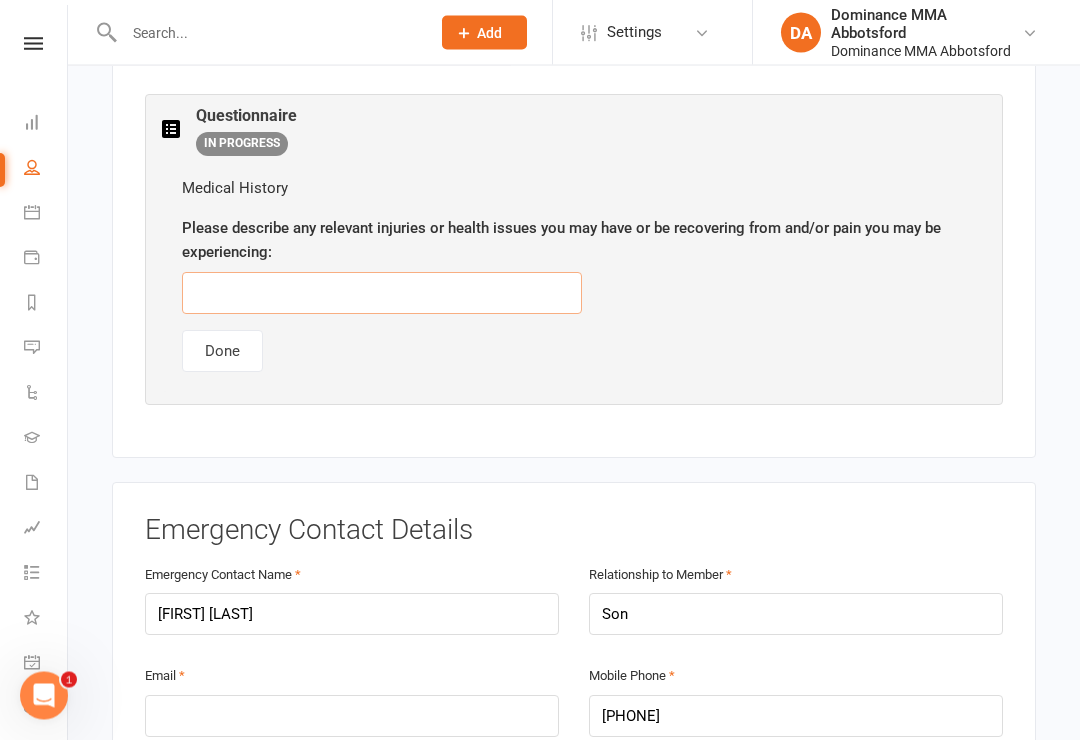 click at bounding box center [382, 294] 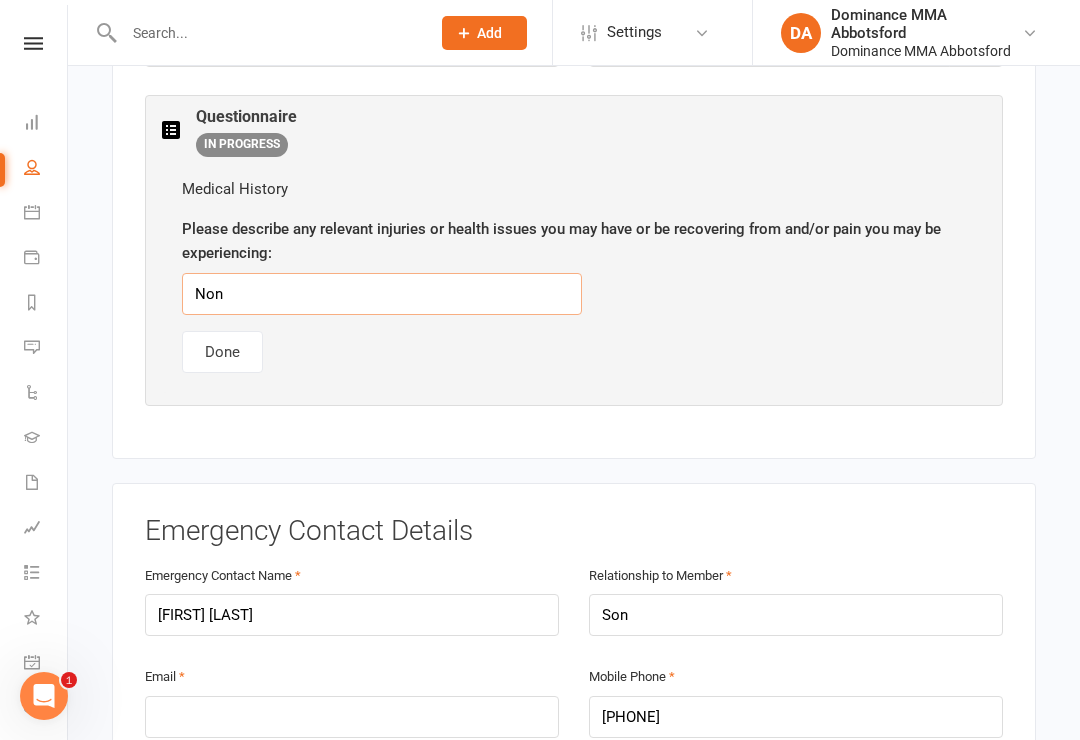 type on "None" 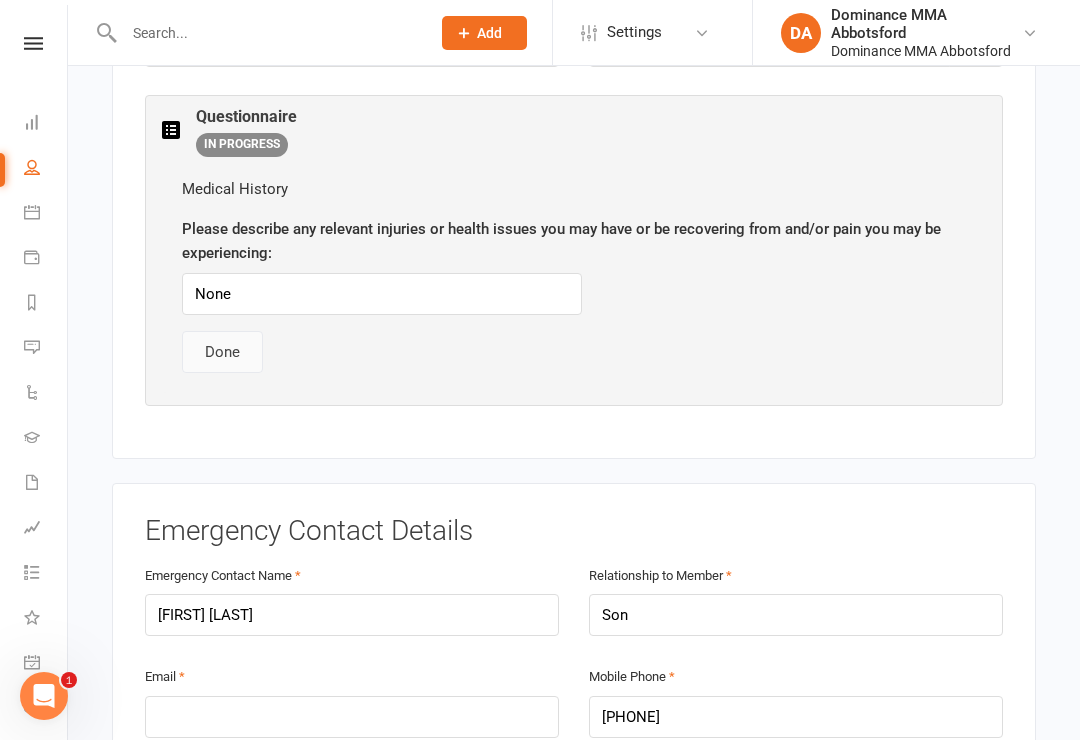 click on "Done" at bounding box center (222, 352) 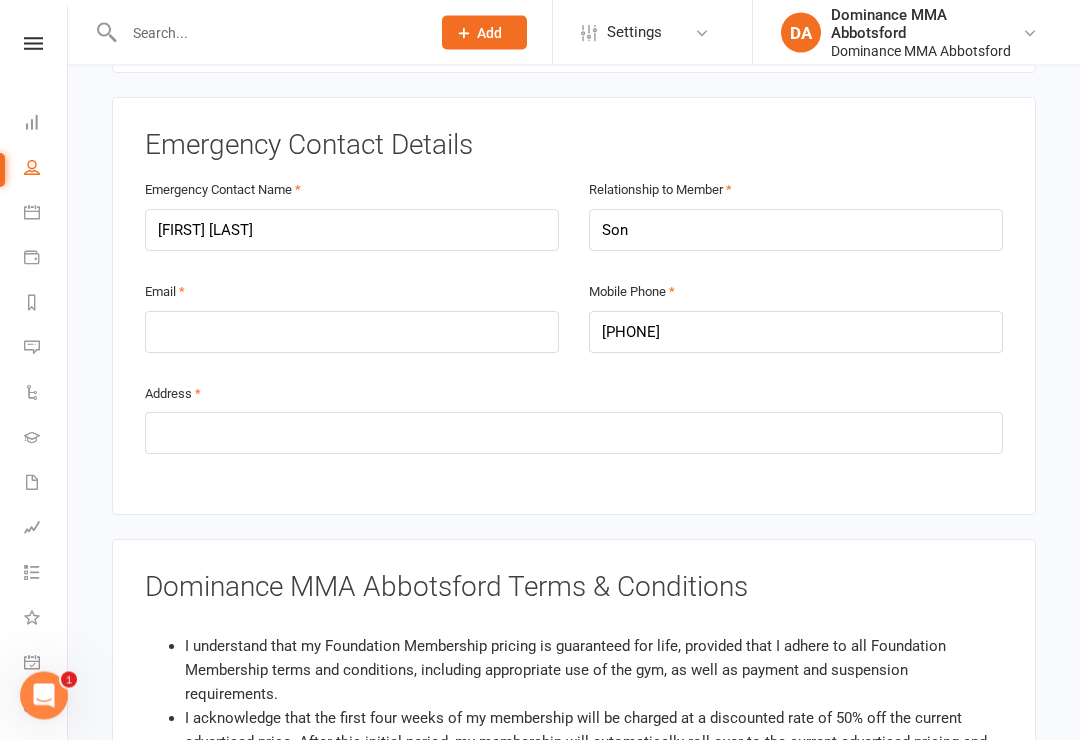 scroll, scrollTop: 1127, scrollLeft: 0, axis: vertical 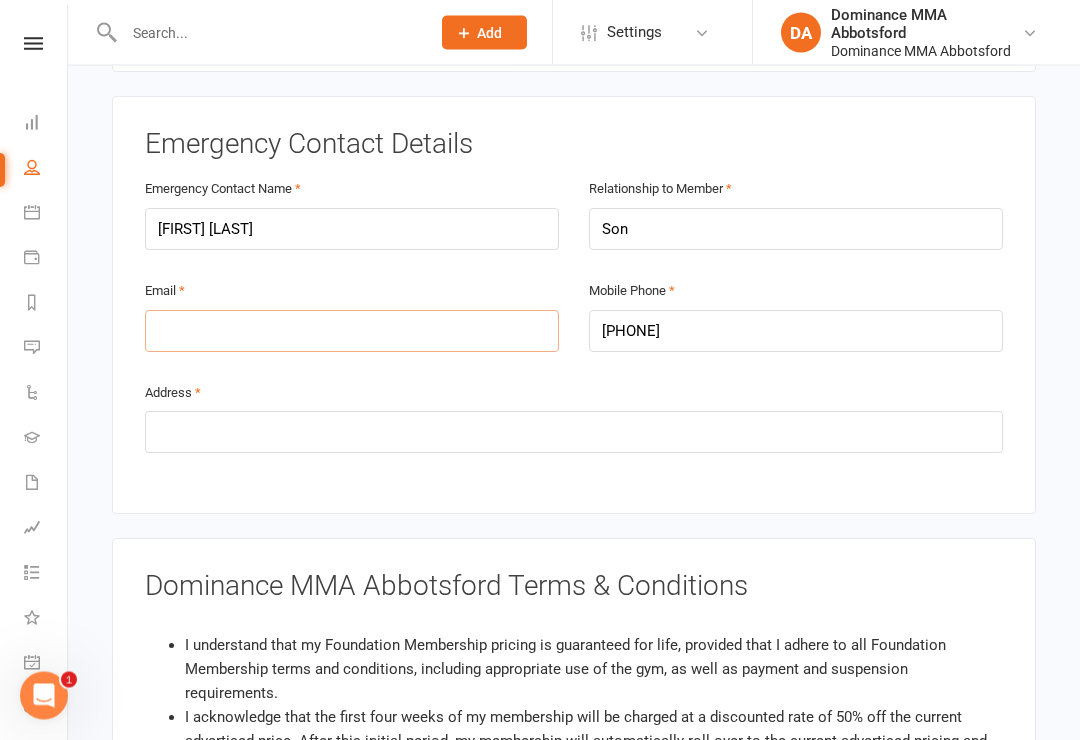 click at bounding box center [352, 332] 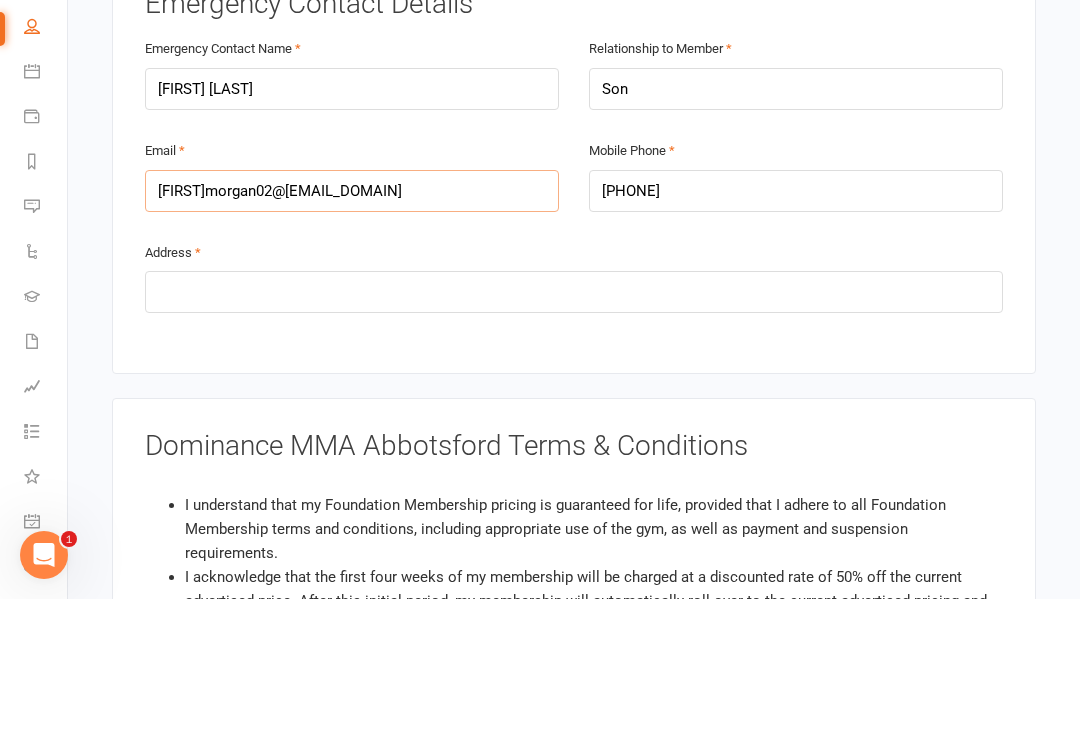 type on "[FIRST]morgan02@[EMAIL_DOMAIN]" 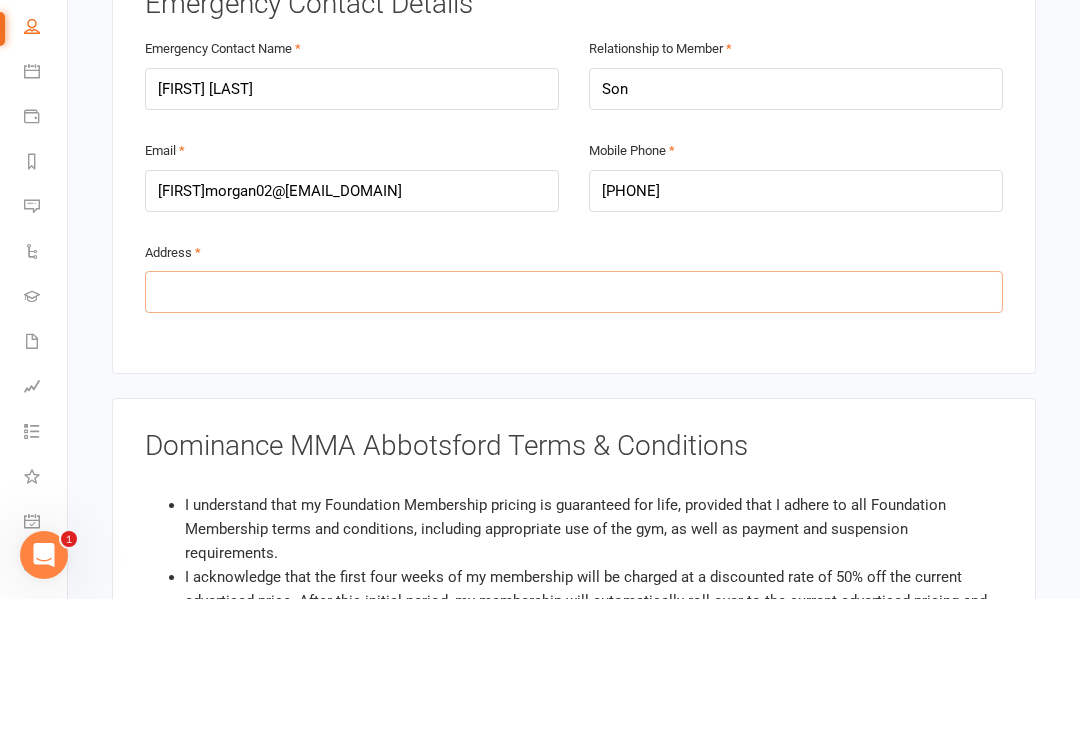 click at bounding box center [574, 433] 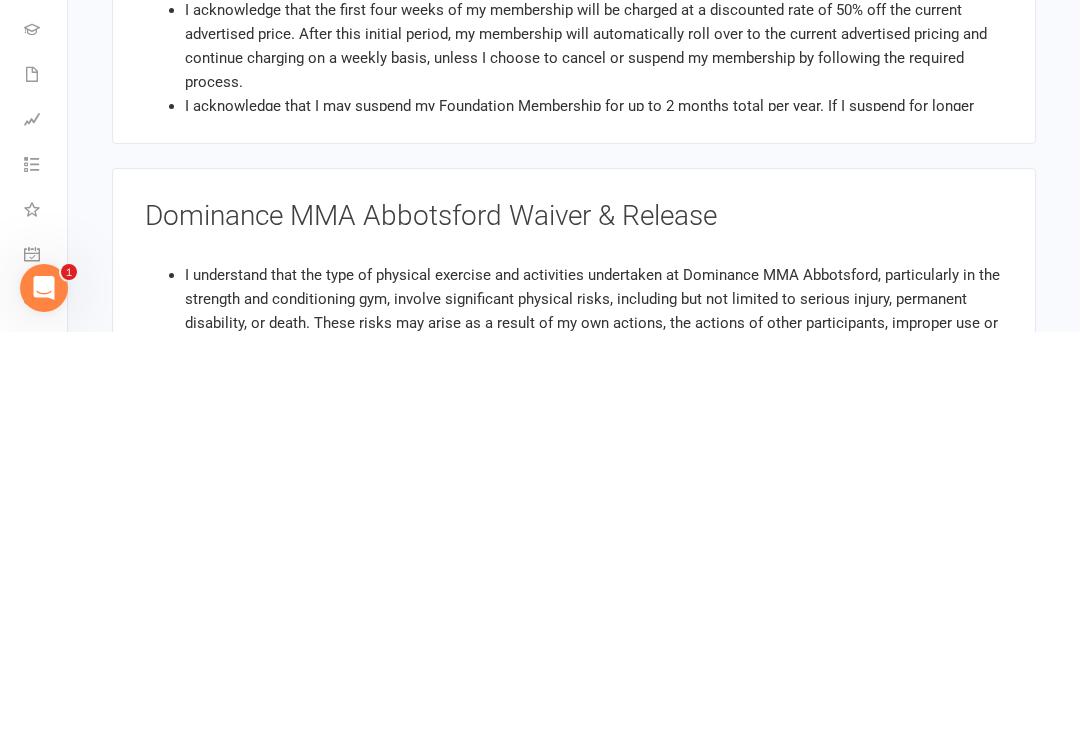 scroll, scrollTop: 1429, scrollLeft: 0, axis: vertical 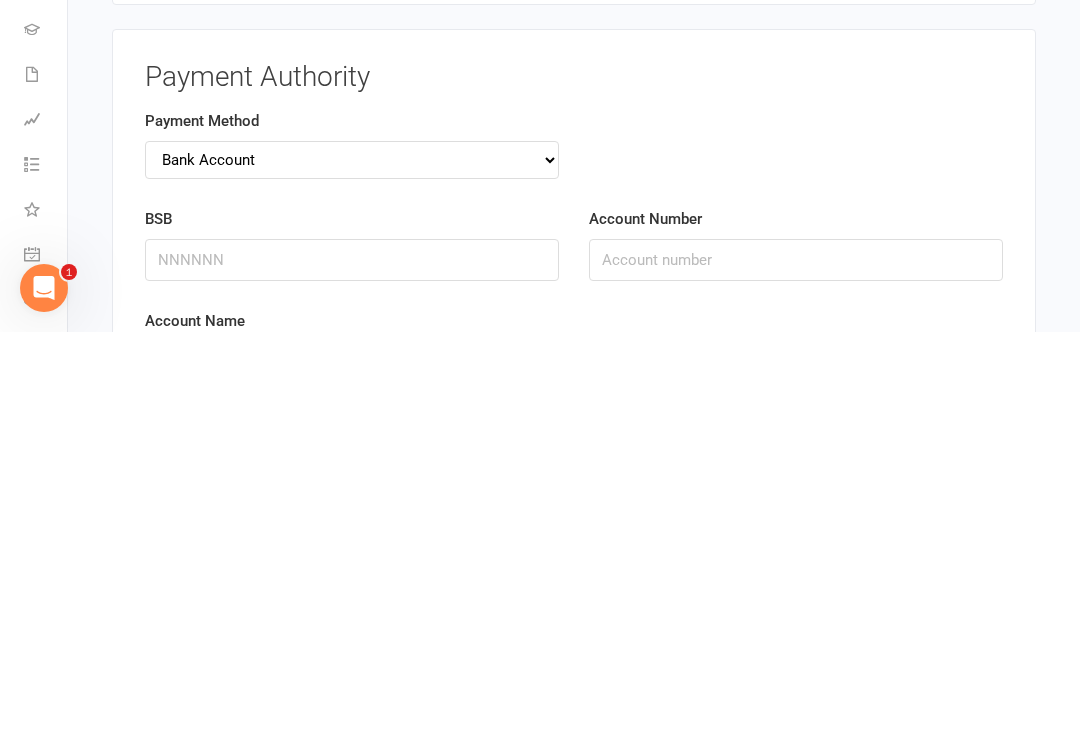 type on "1/66 [STREET_NAME]" 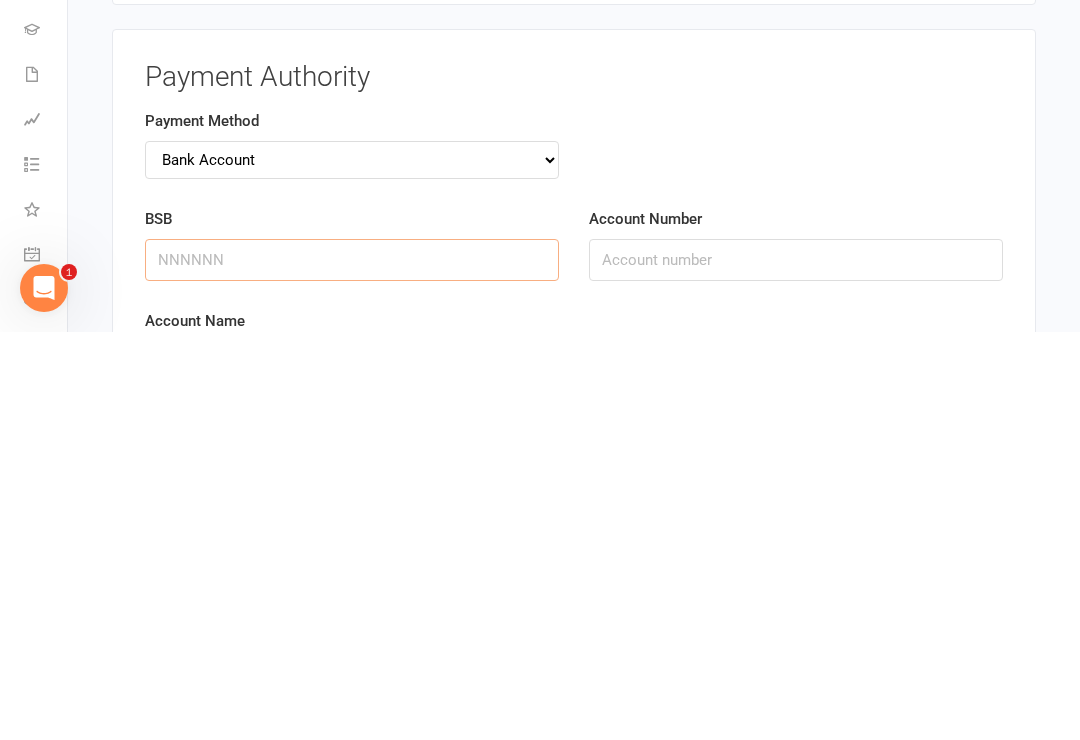 click on "BSB" at bounding box center (352, 668) 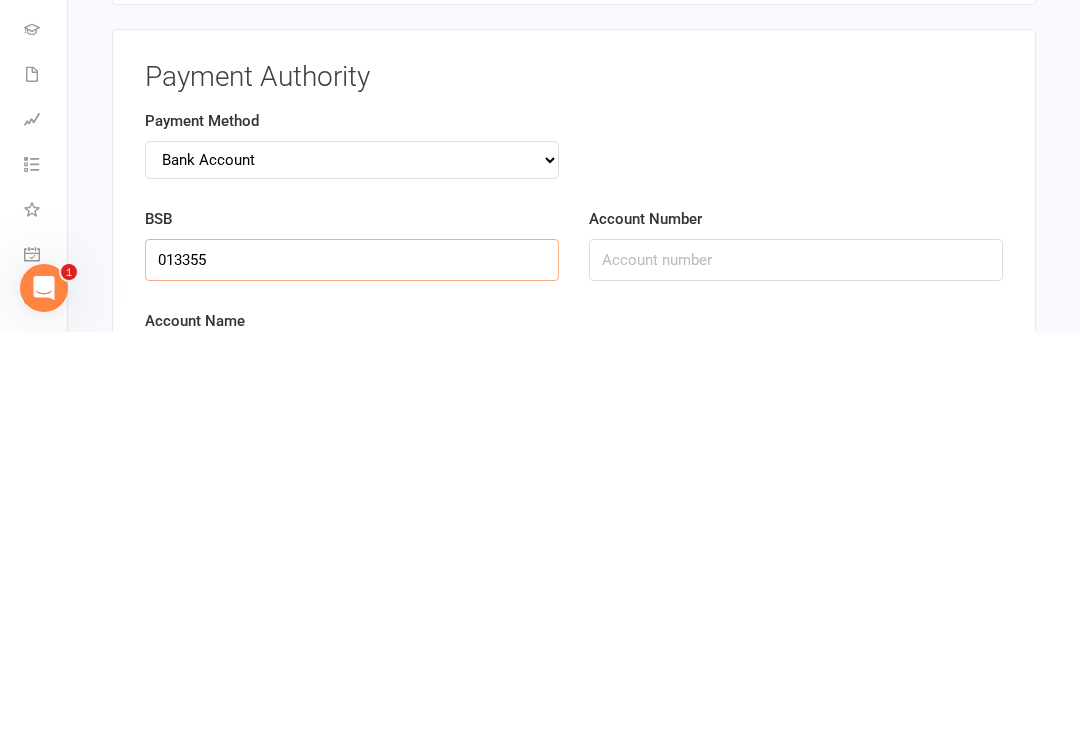 type on "013355" 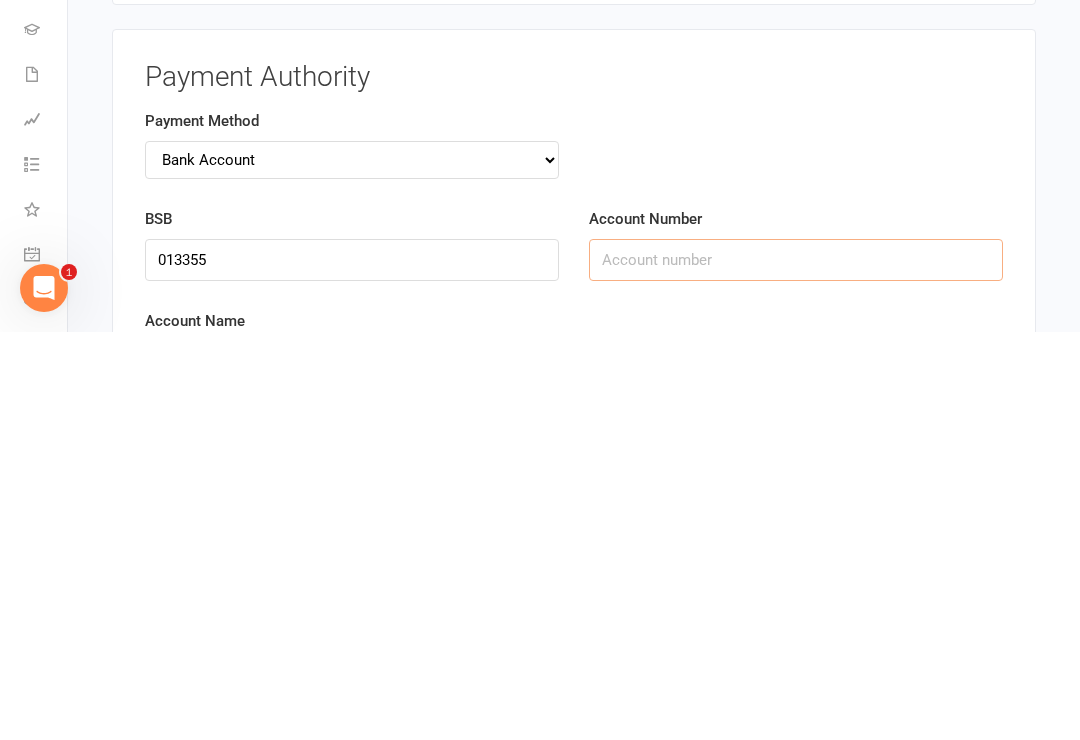 click on "Account Number" at bounding box center [796, 668] 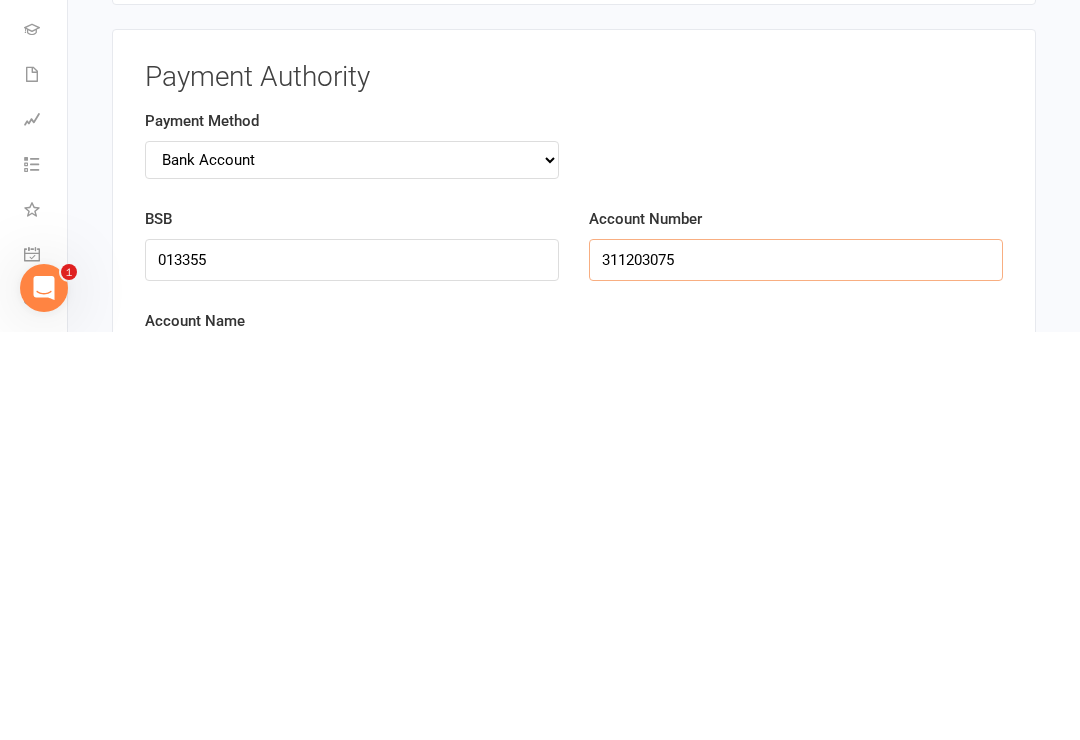 type on "311203075" 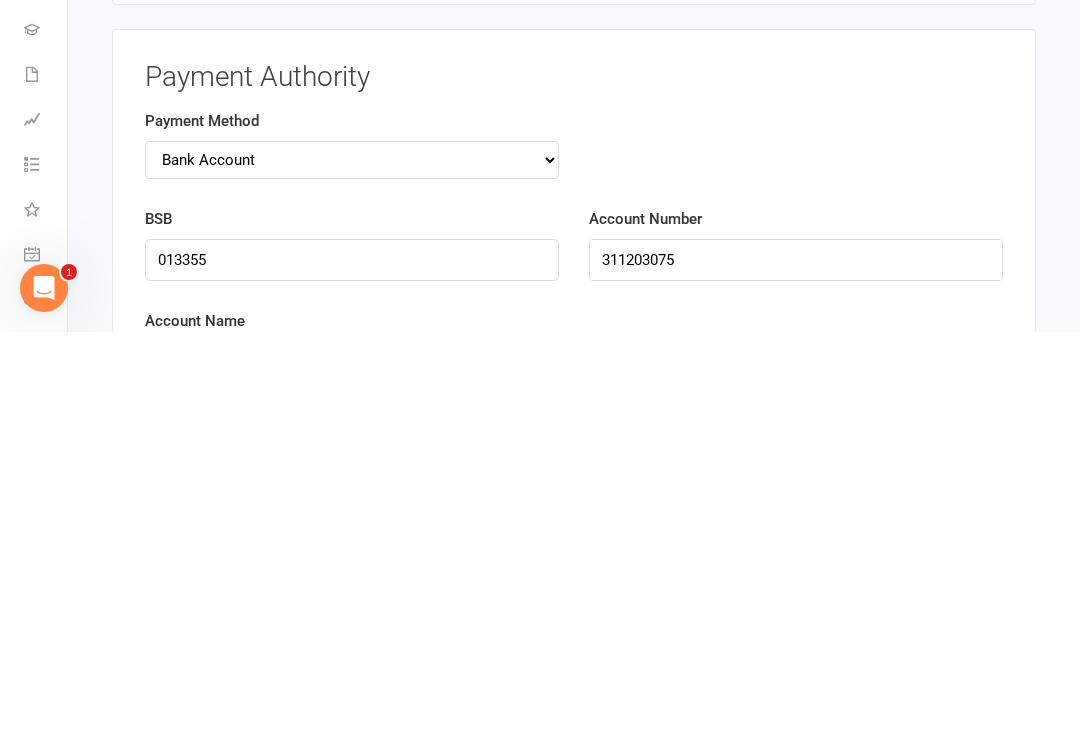 click on "Account Name" at bounding box center [352, 770] 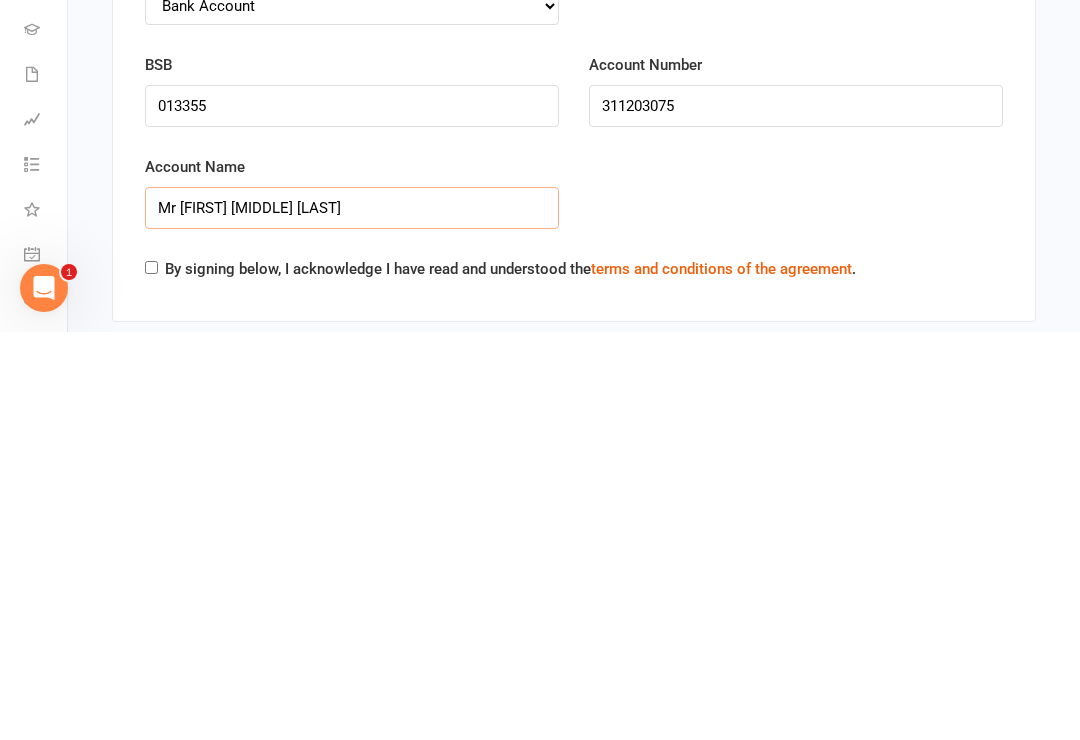 type on "Mr [FIRST] [MIDDLE] [LAST]" 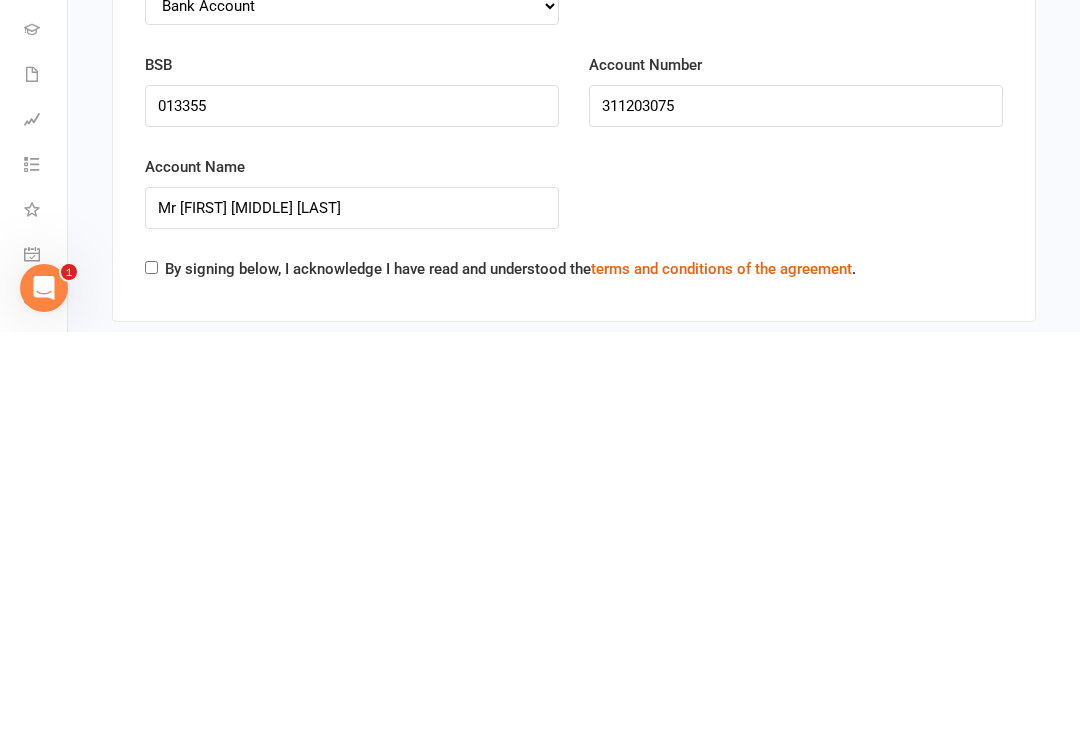 click on "By signing below, I acknowledge I have read and understood the  terms and conditions of the agreement ." at bounding box center (151, 675) 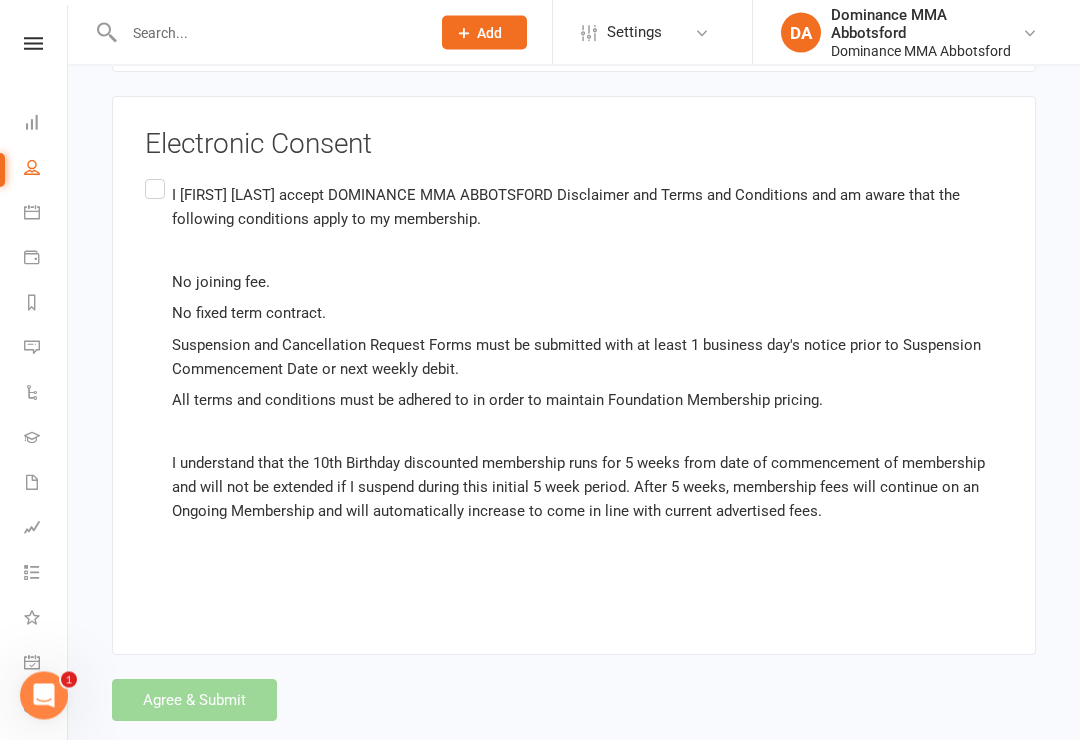 scroll, scrollTop: 3893, scrollLeft: 0, axis: vertical 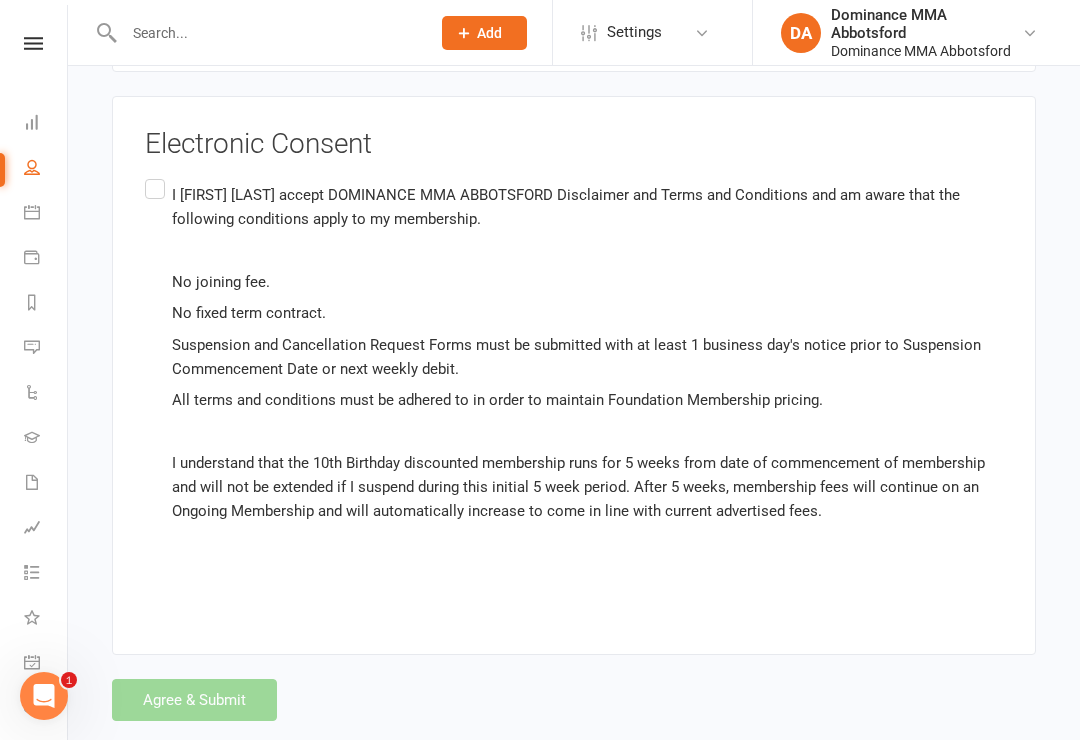 click on "I [FIRST] [LAST] accept DOMINANCE MMA ABBOTSFORD Disclaimer and Terms and Conditions and am aware that the following conditions apply to my membership.   No joining fee. No fixed term contract. Suspension and Cancellation Request Forms must be submitted with at least 1 business day's notice prior to Suspension Commencement Date or next weekly debit. All terms and conditions must be adhered to in order to maintain Foundation Membership pricing.    I understand that the 10th Birthday discounted membership runs for 5 weeks from date of commencement of membership and will not be extended if I suspend during this initial 5 week period. After 5 weeks, membership fees will continue on an Ongoing Membership and will automatically increase to come in line with current advertised fees." at bounding box center (574, 384) 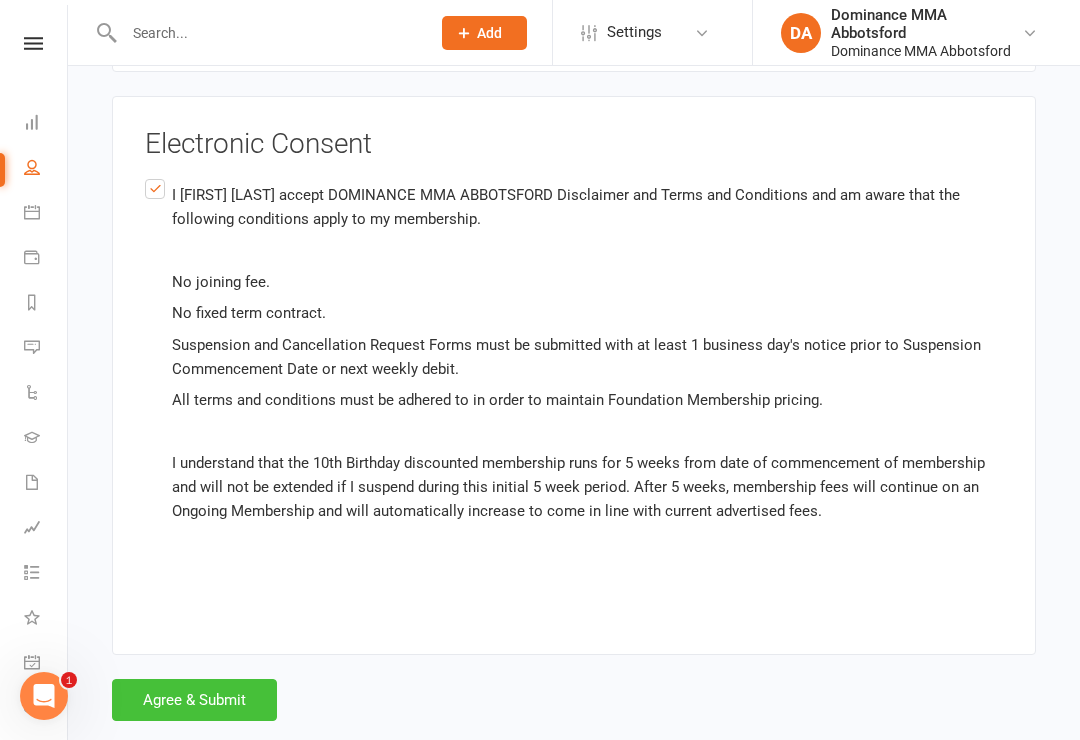 click on "Agree & Submit" at bounding box center (194, 700) 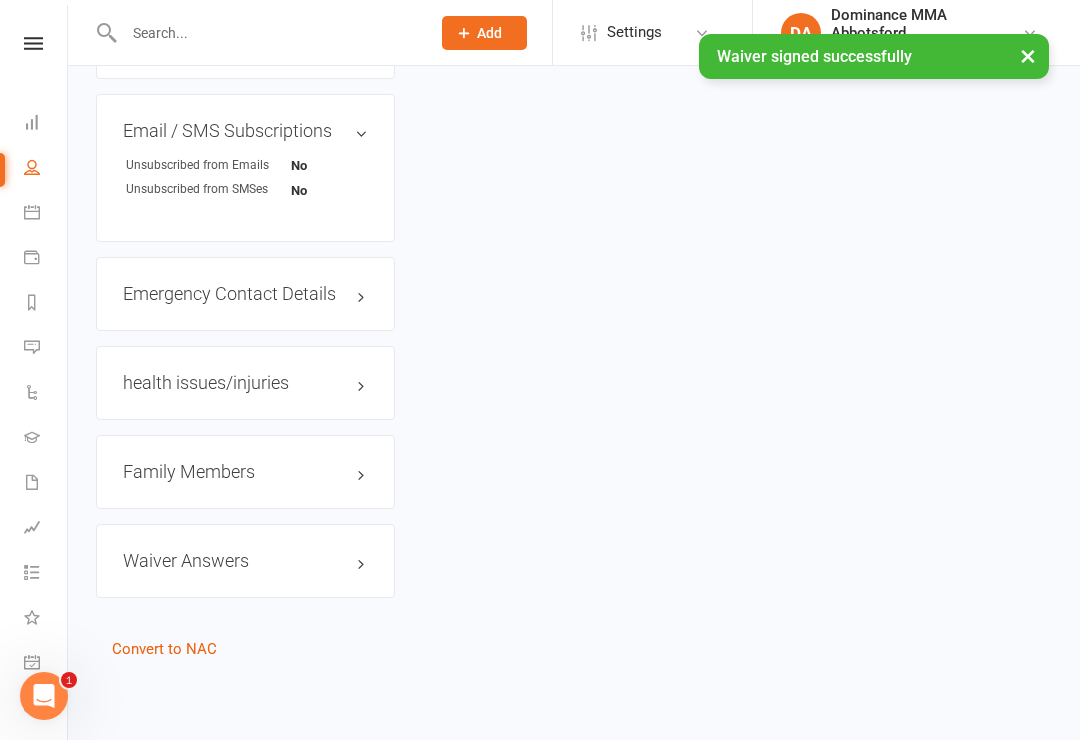 scroll, scrollTop: 0, scrollLeft: 0, axis: both 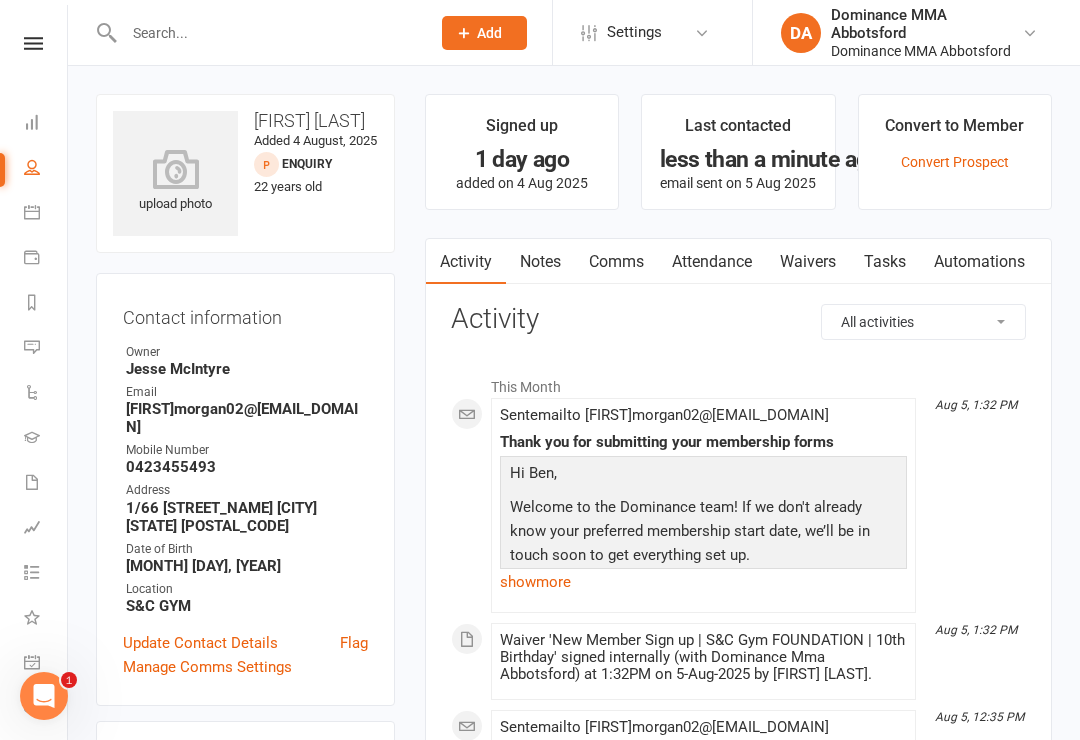 click on "People" at bounding box center (46, 169) 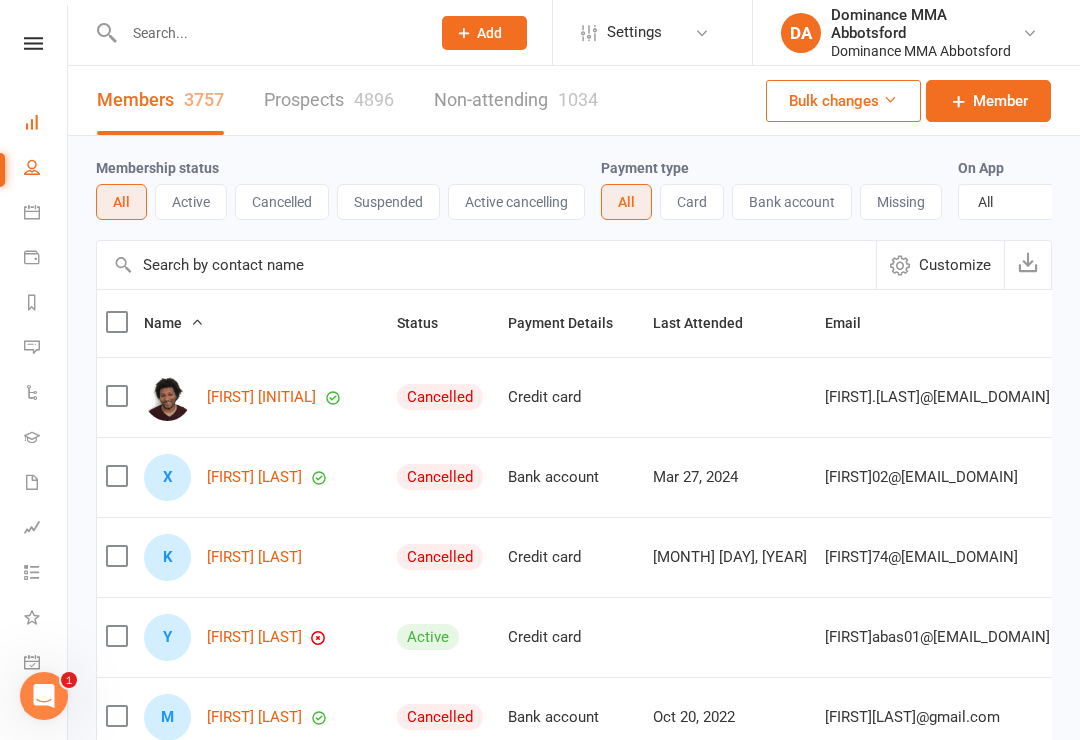 click on "Dashboard" at bounding box center [46, 124] 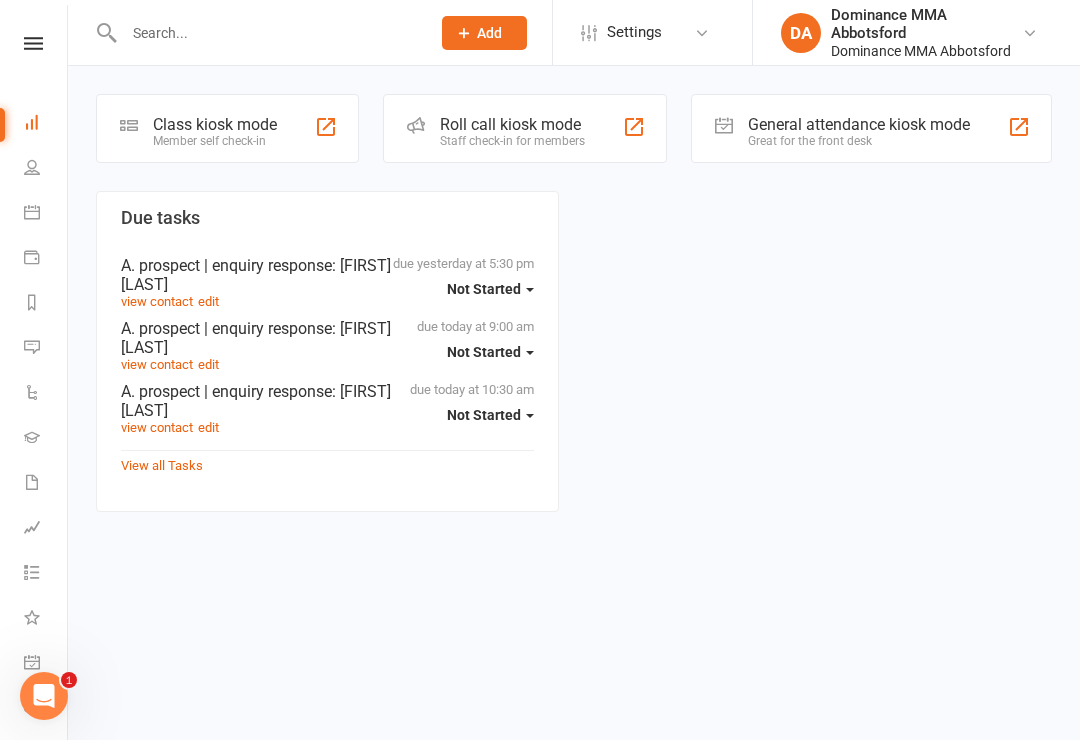 click on "Task '[FIRST] [LAST] - A. prospect | enquiry response' reassigned to [FIRST] [LAST] by [FIRST] [LAST]" at bounding box center [574, 305] 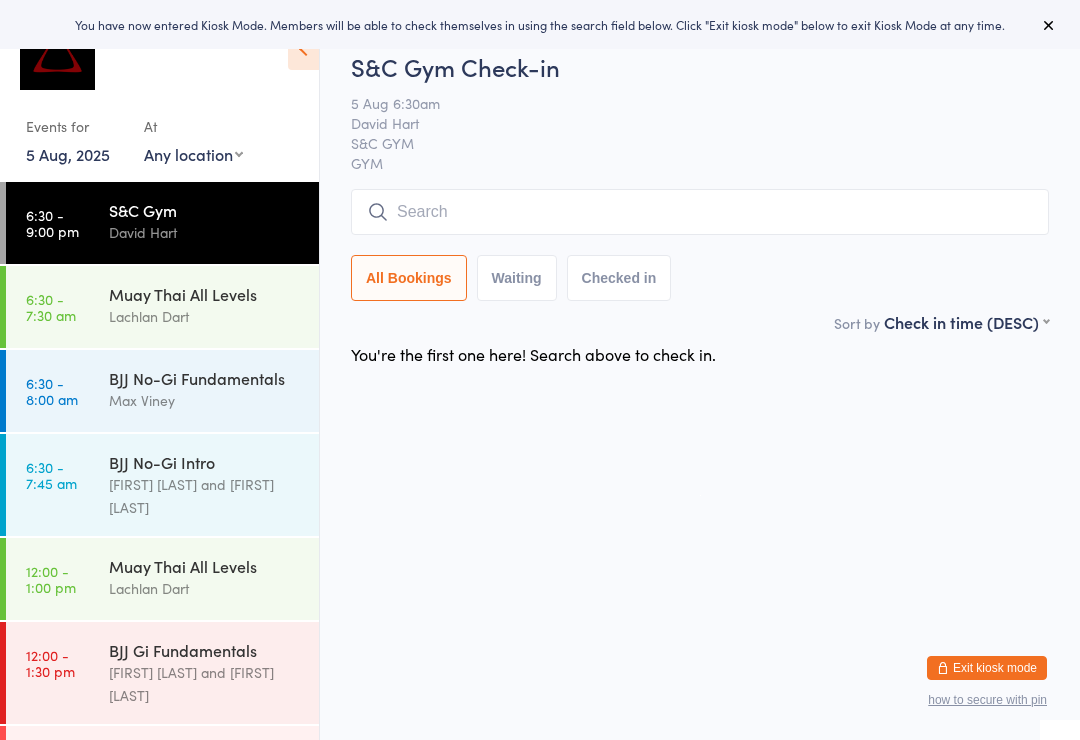 scroll, scrollTop: 0, scrollLeft: 0, axis: both 